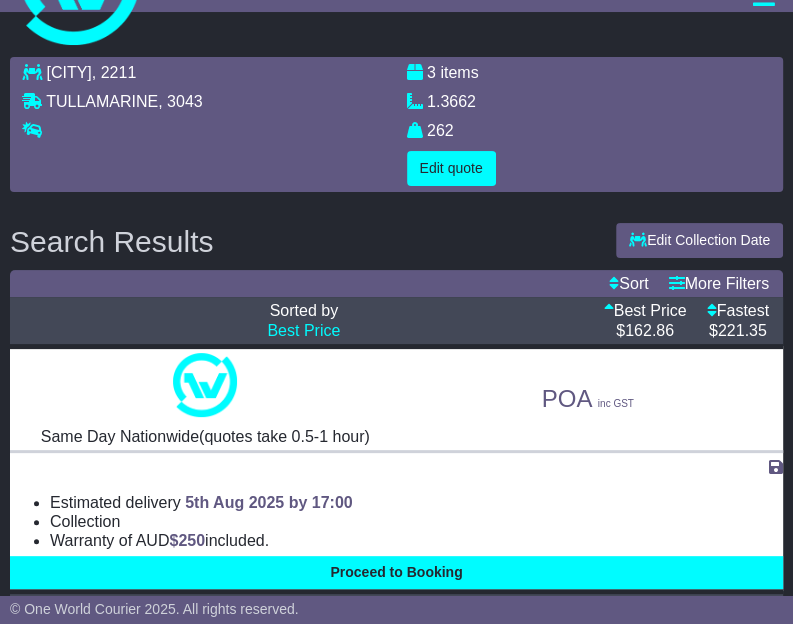 scroll, scrollTop: 0, scrollLeft: 0, axis: both 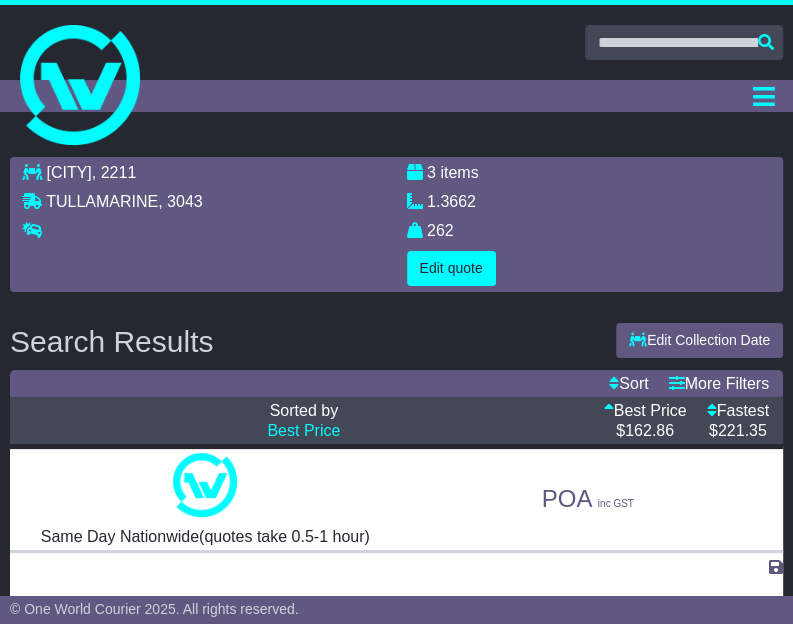click on "Dashboard
Quote/Book
Domestic
International
Saved Quotes
Drafts
Domestic Quote / Book
International Quote / Book
Saved Quotes
Drafts
Tracking
Financials
Support
Settings
Settings
Address Book
Settings" at bounding box center (396, 96) 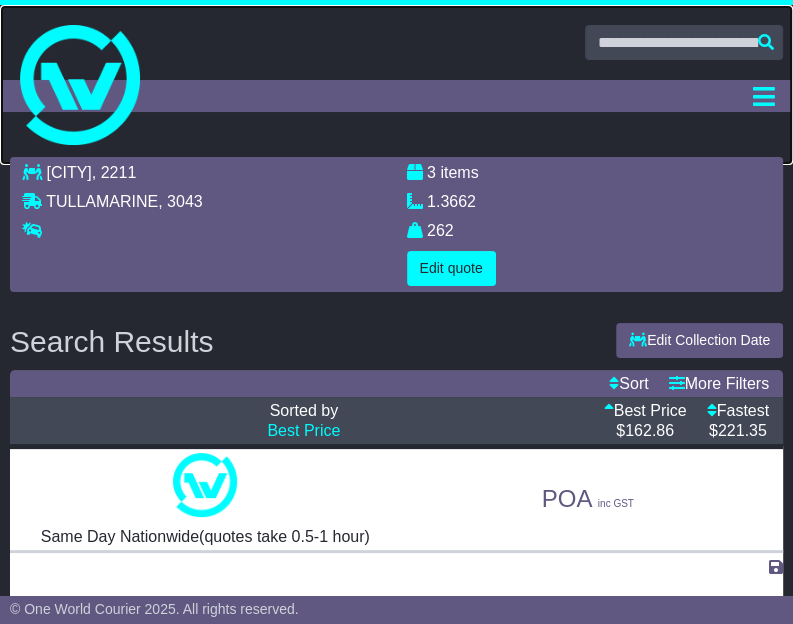 drag, startPoint x: 75, startPoint y: 130, endPoint x: 185, endPoint y: 63, distance: 128.7983 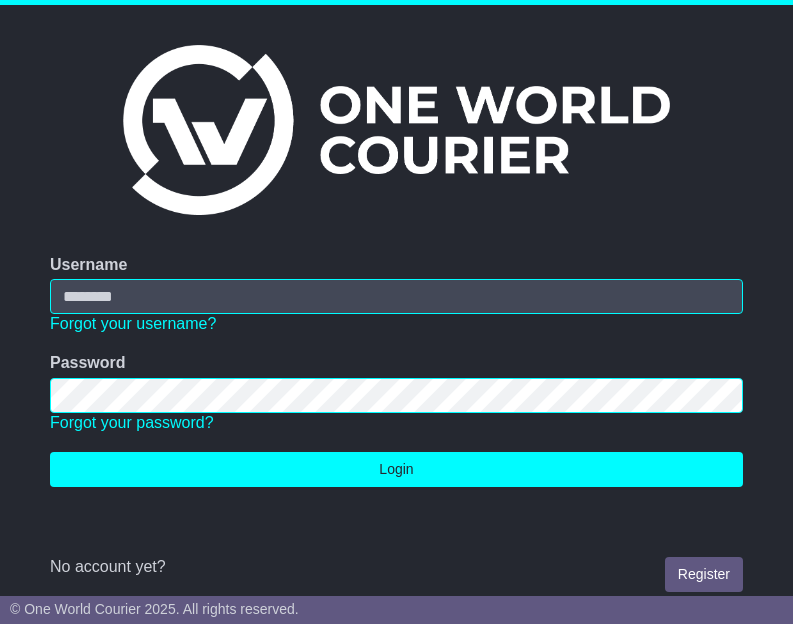 click on "Username" at bounding box center [396, 296] 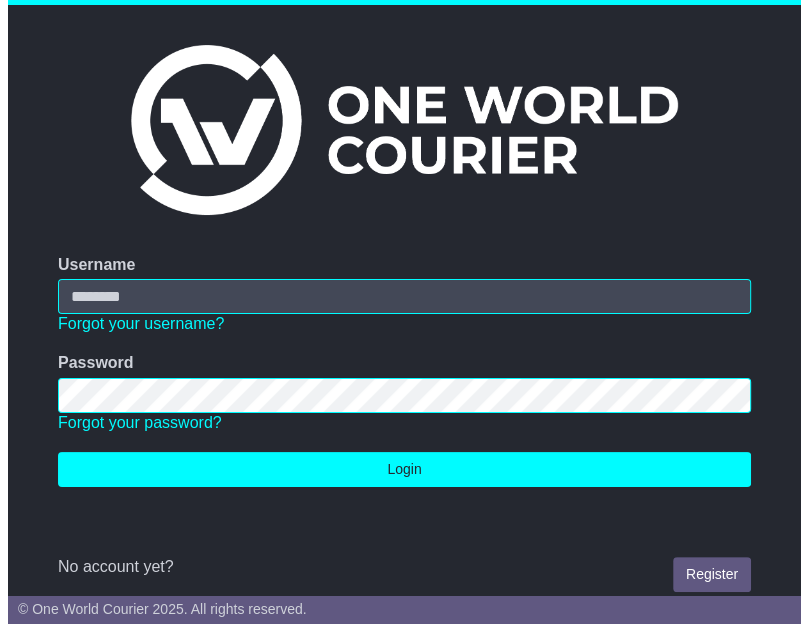 scroll, scrollTop: 0, scrollLeft: 0, axis: both 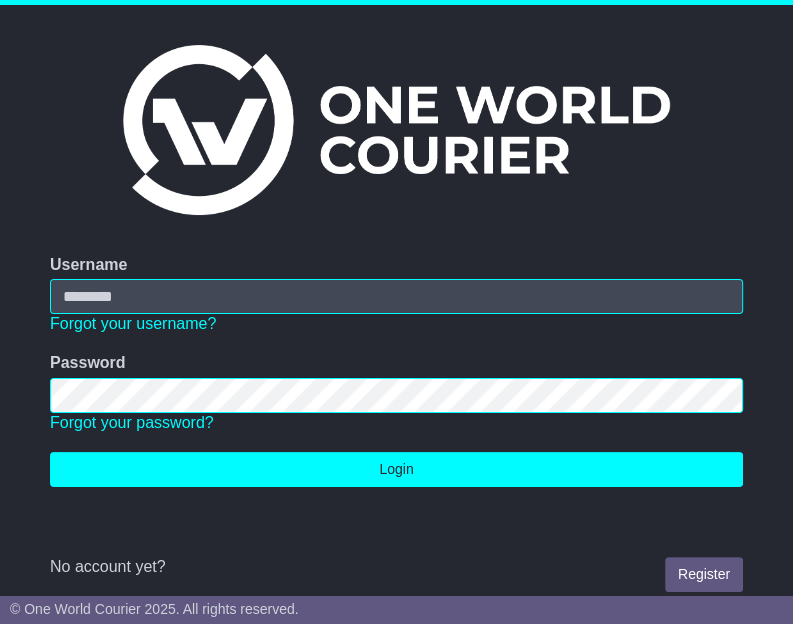 type on "**********" 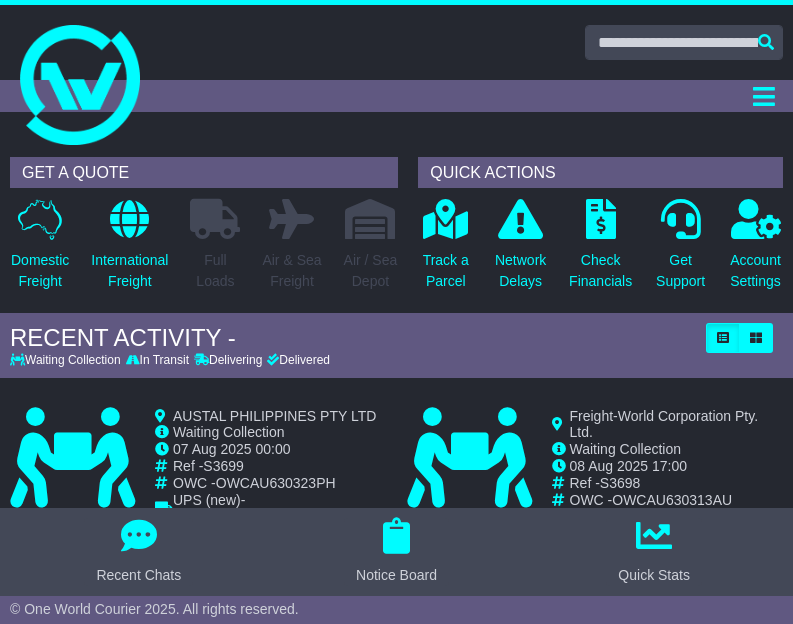 scroll, scrollTop: 0, scrollLeft: 0, axis: both 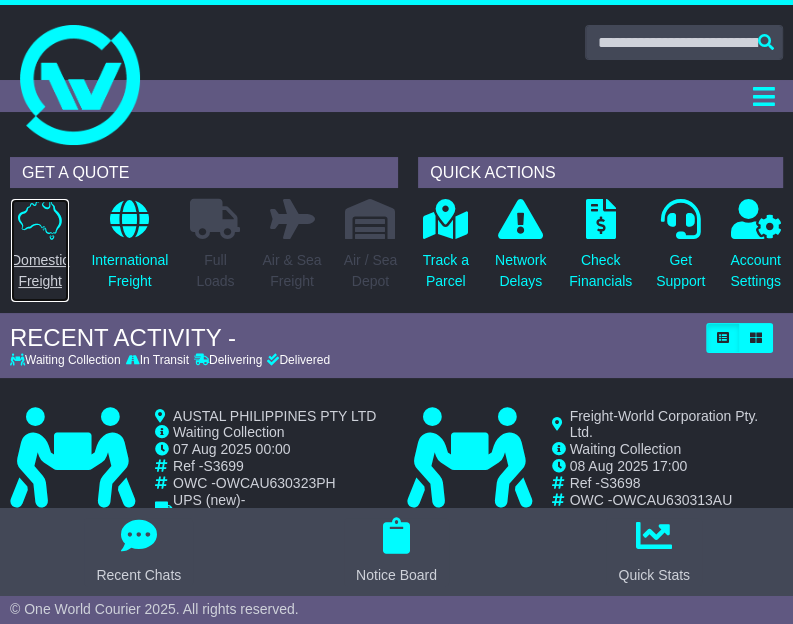 click on "Domestic Freight" at bounding box center [40, 271] 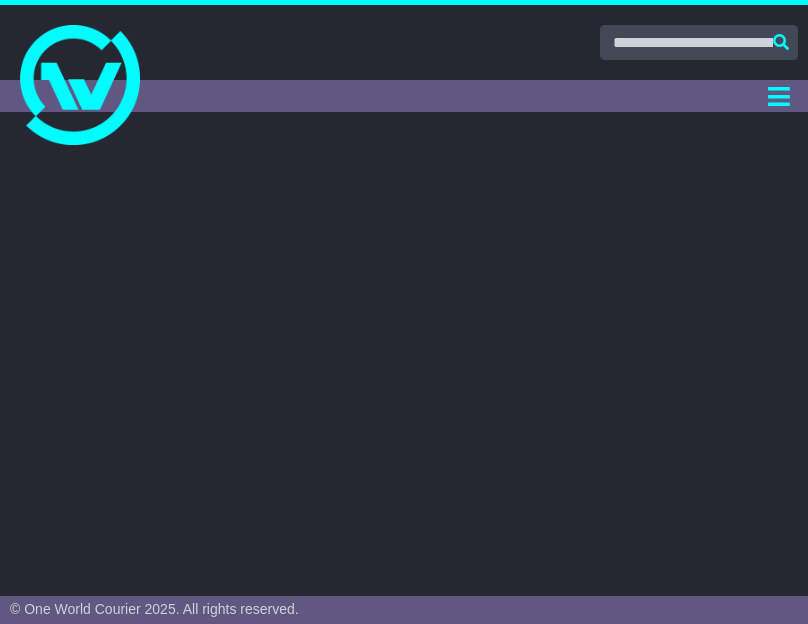 scroll, scrollTop: 0, scrollLeft: 0, axis: both 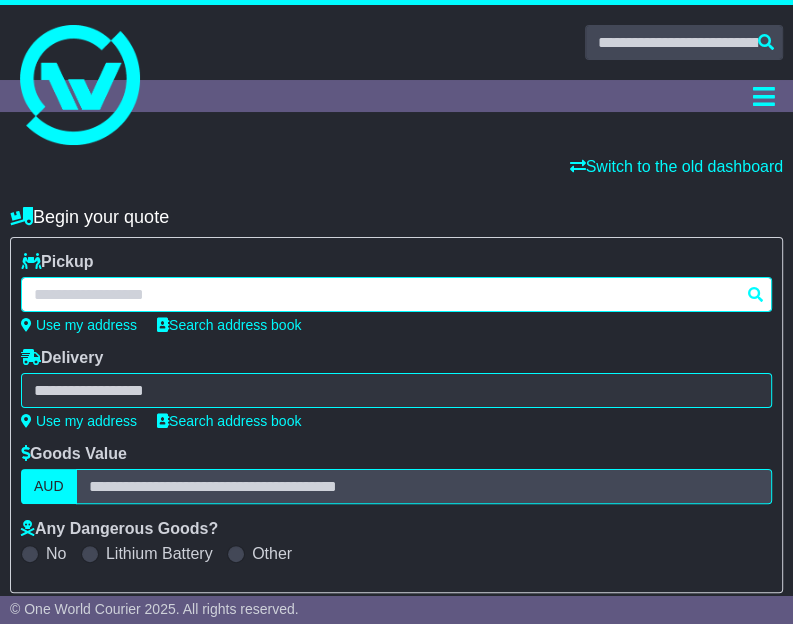 click at bounding box center (396, 294) 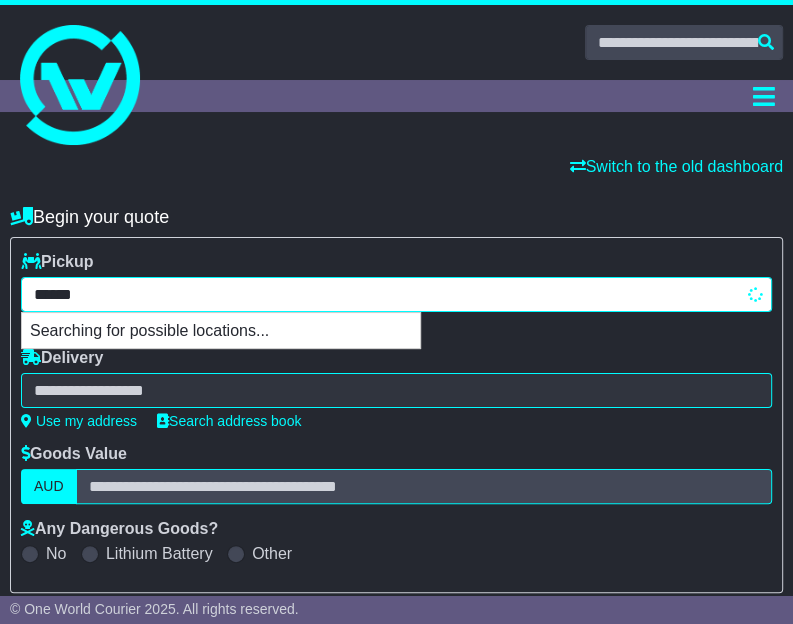 type on "*******" 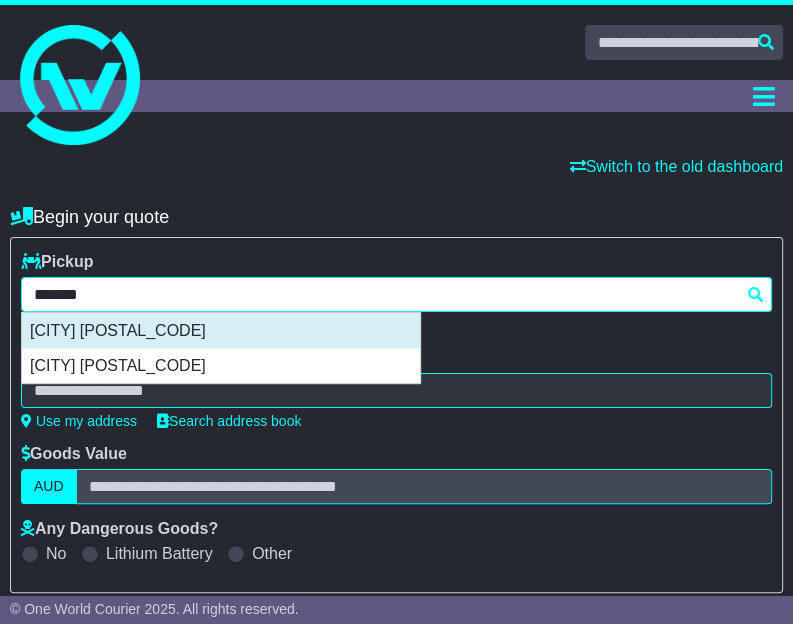 click on "[CITY] [POSTAL_CODE]" at bounding box center (221, 330) 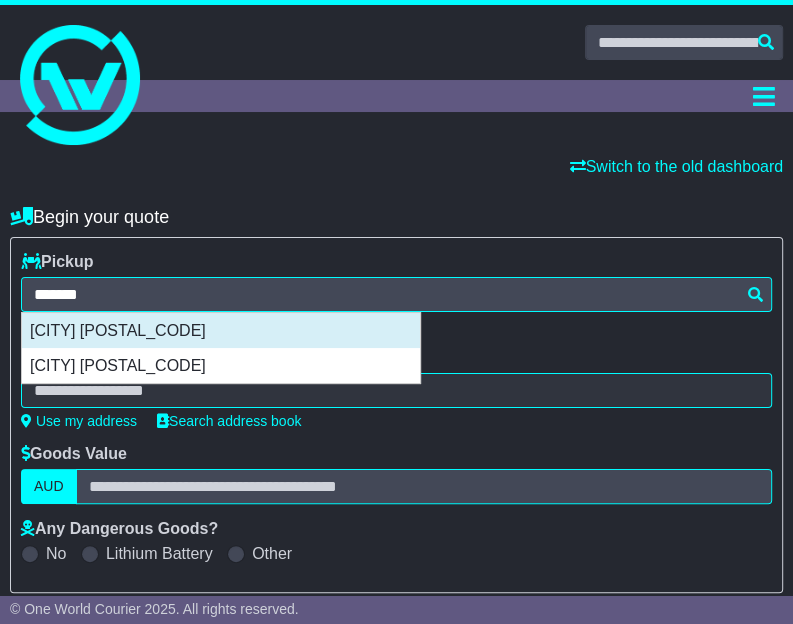 type on "**********" 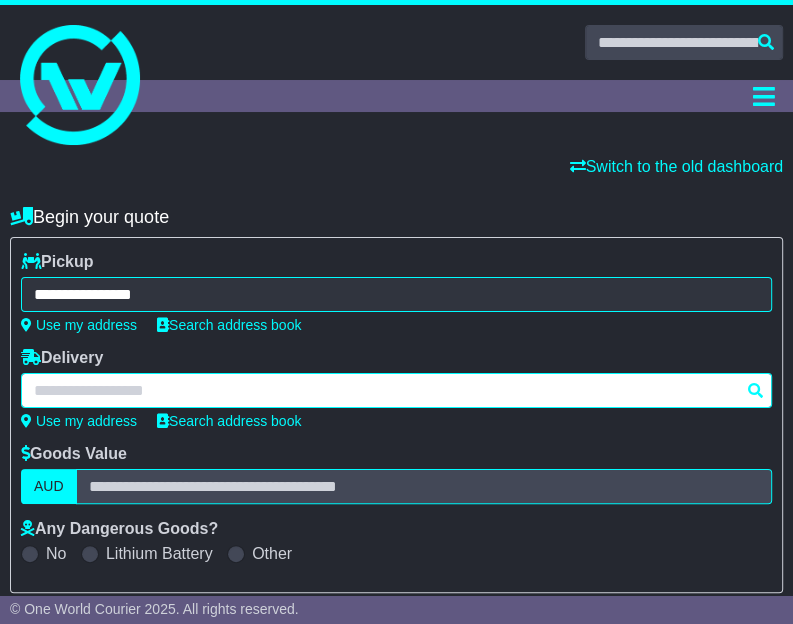 click at bounding box center [396, 390] 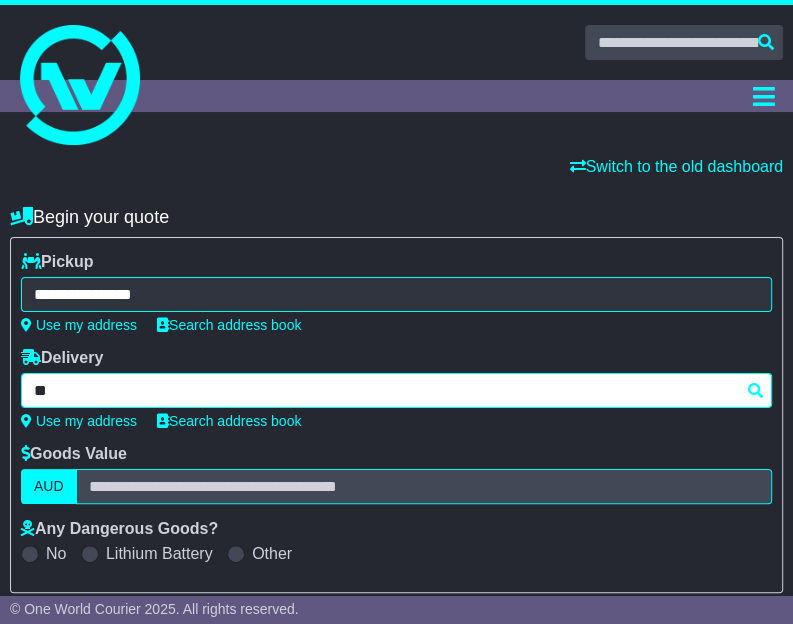 type on "***" 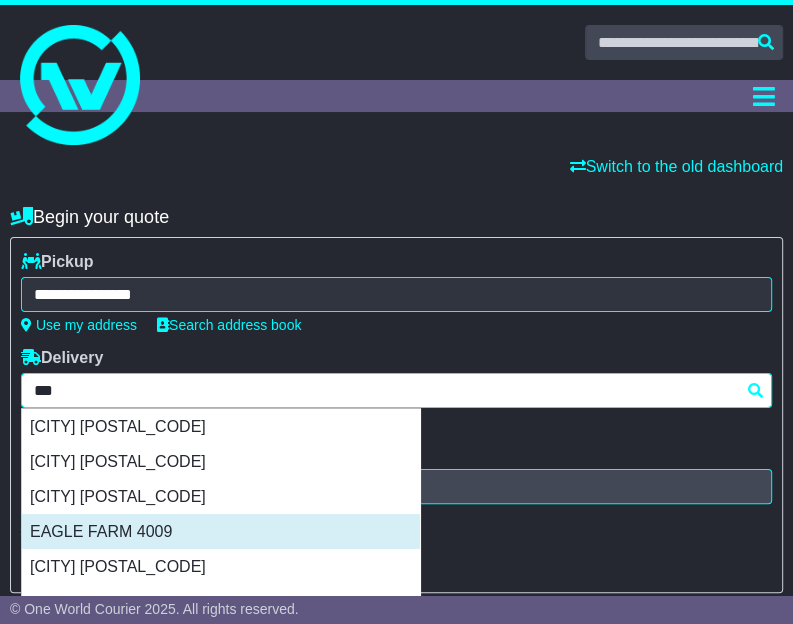 click on "EAGLE FARM 4009" at bounding box center (221, 531) 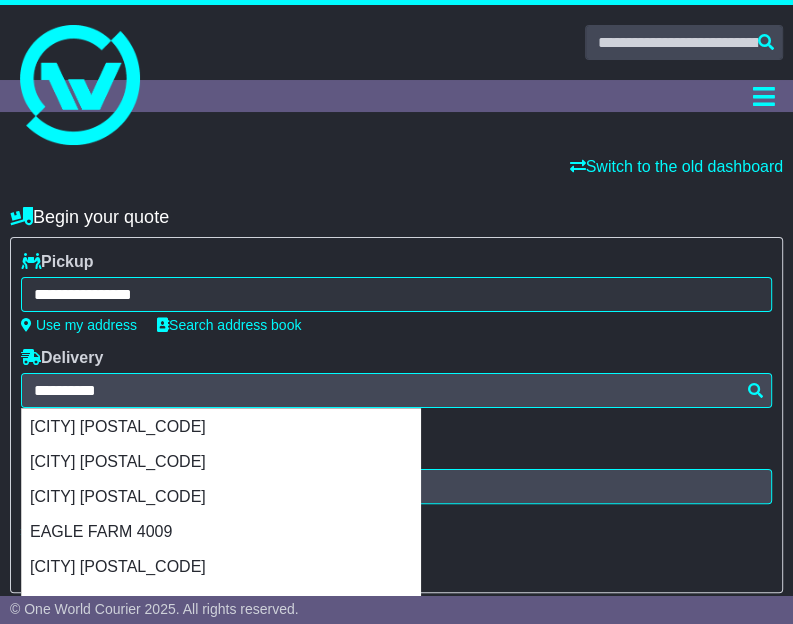 type on "**********" 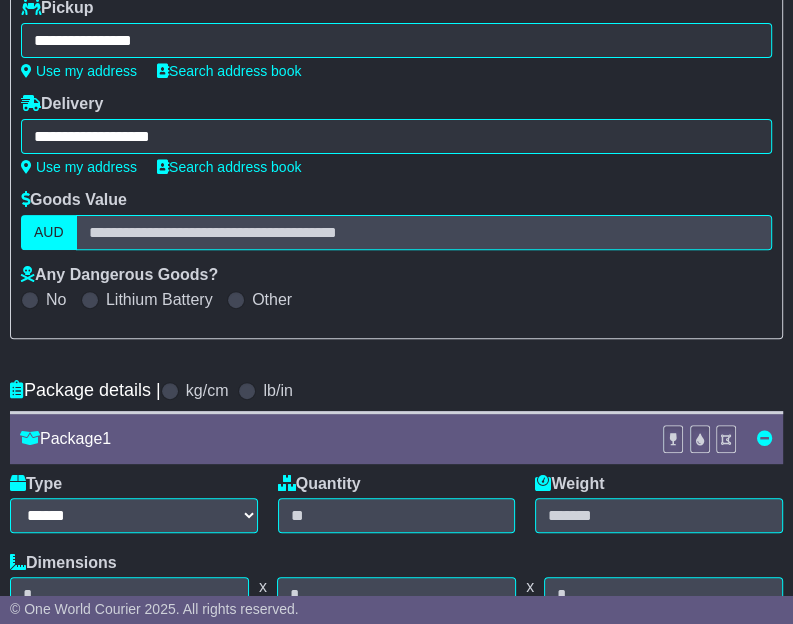 scroll, scrollTop: 300, scrollLeft: 0, axis: vertical 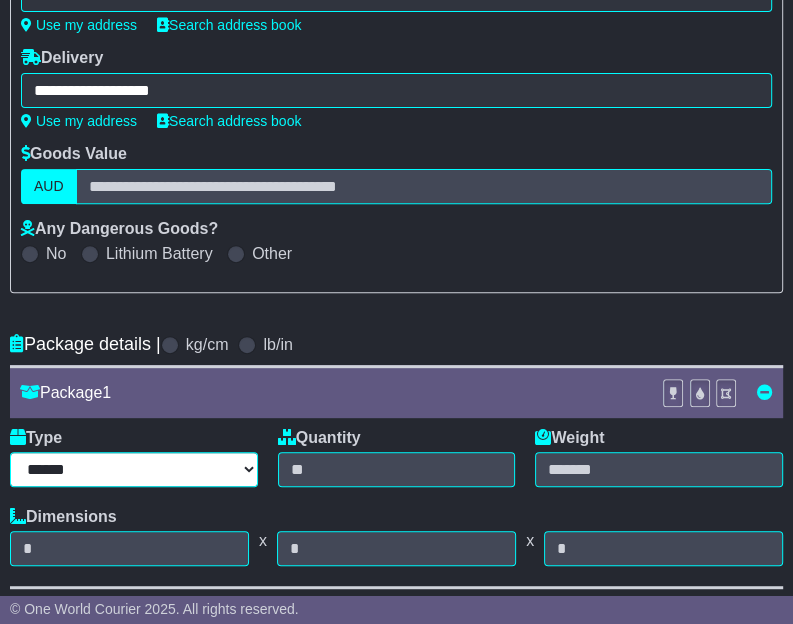 click on "****** ****** *** ******** ***** **** **** ****** *** *******" at bounding box center [134, 469] 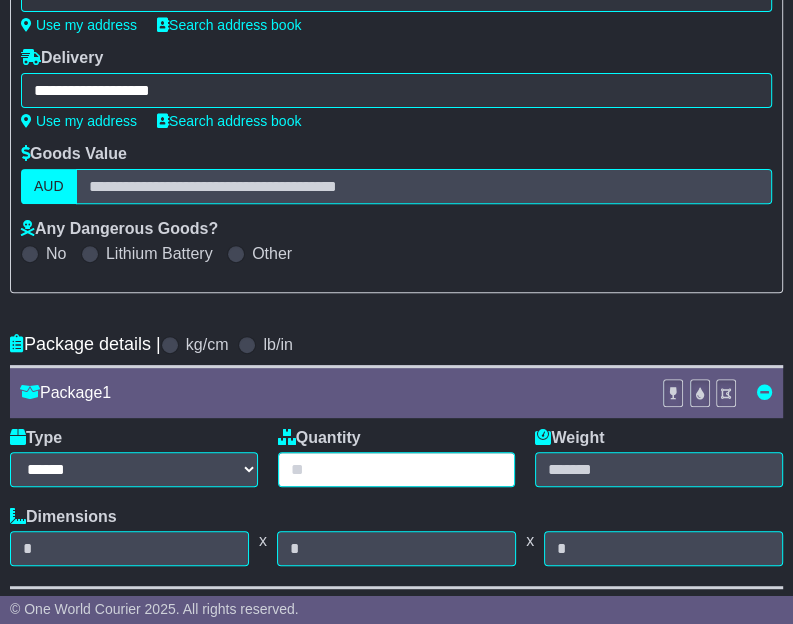 click at bounding box center [397, 469] 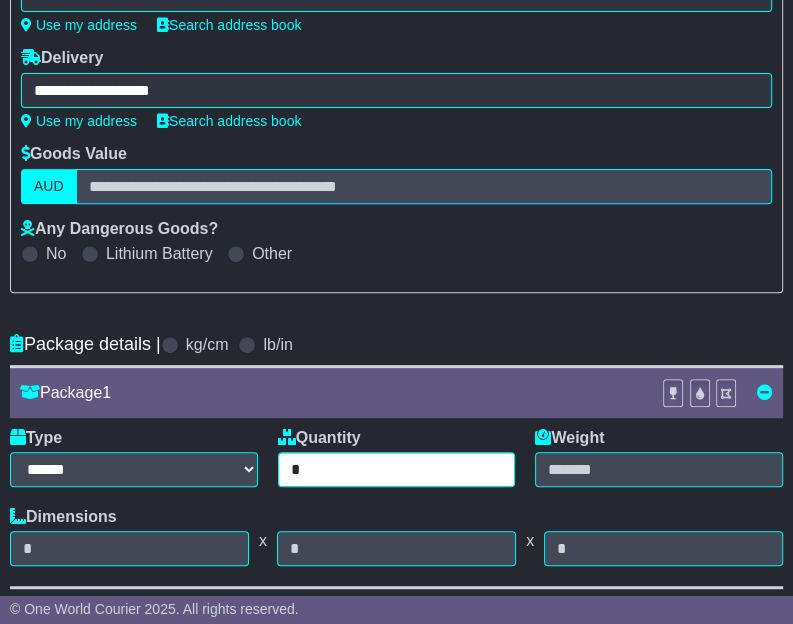 type on "*" 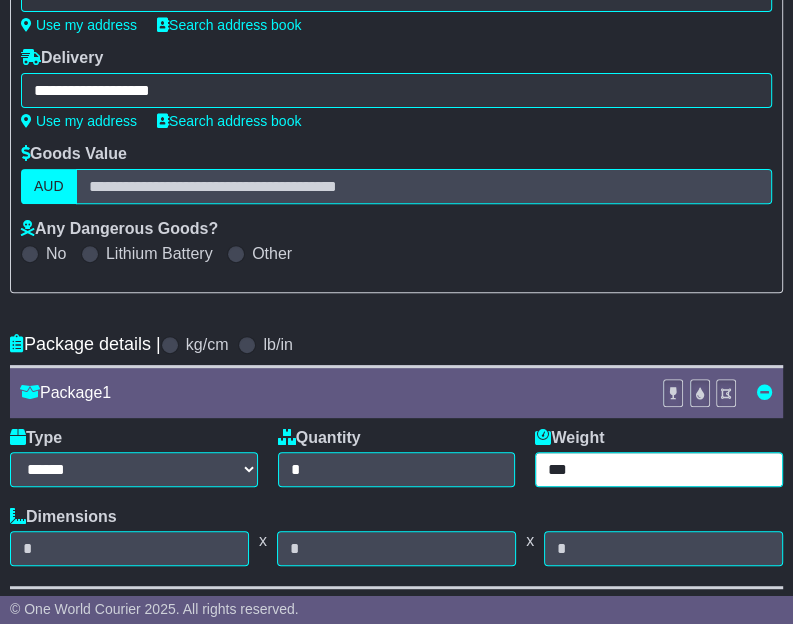 type on "***" 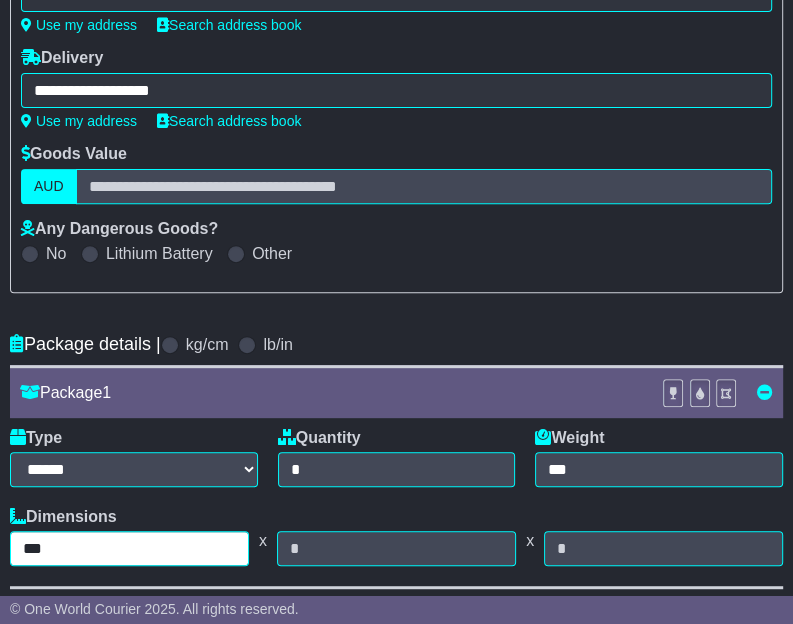 type on "***" 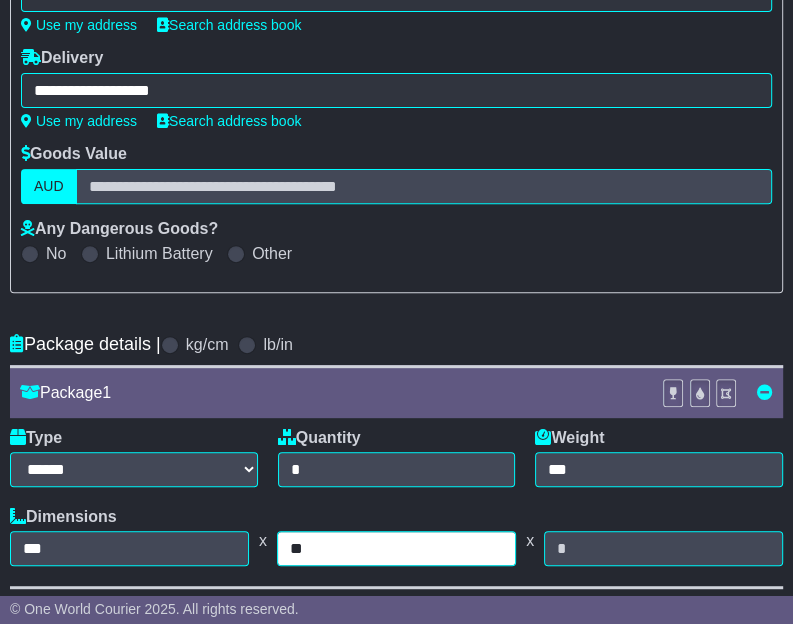 type on "**" 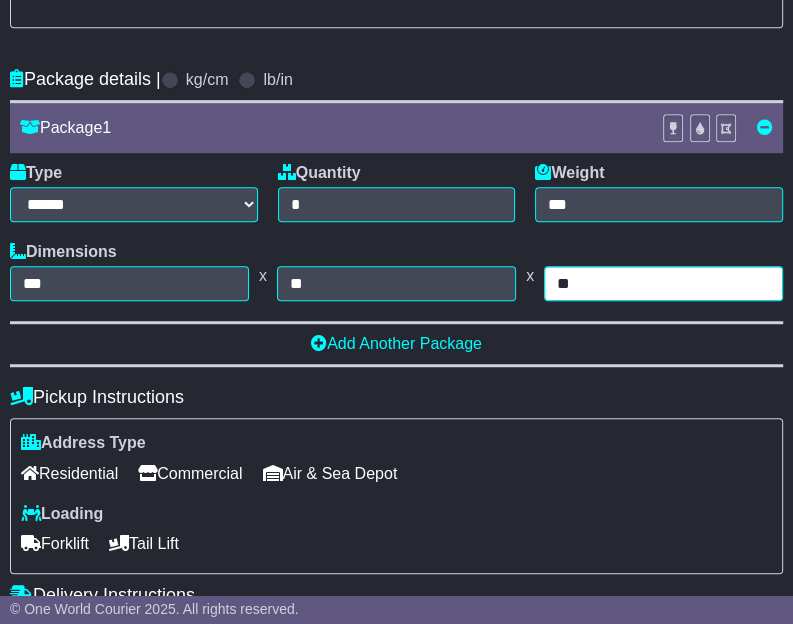 scroll, scrollTop: 600, scrollLeft: 0, axis: vertical 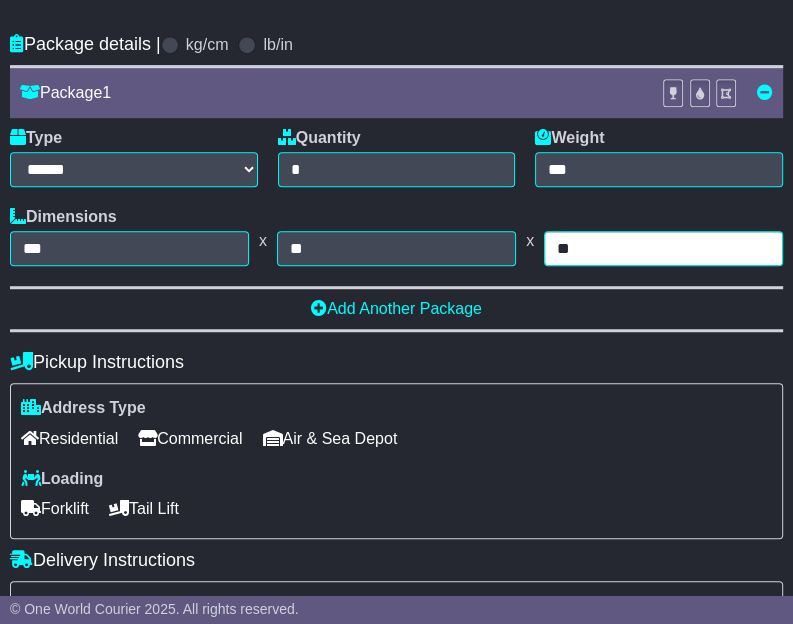 type on "**" 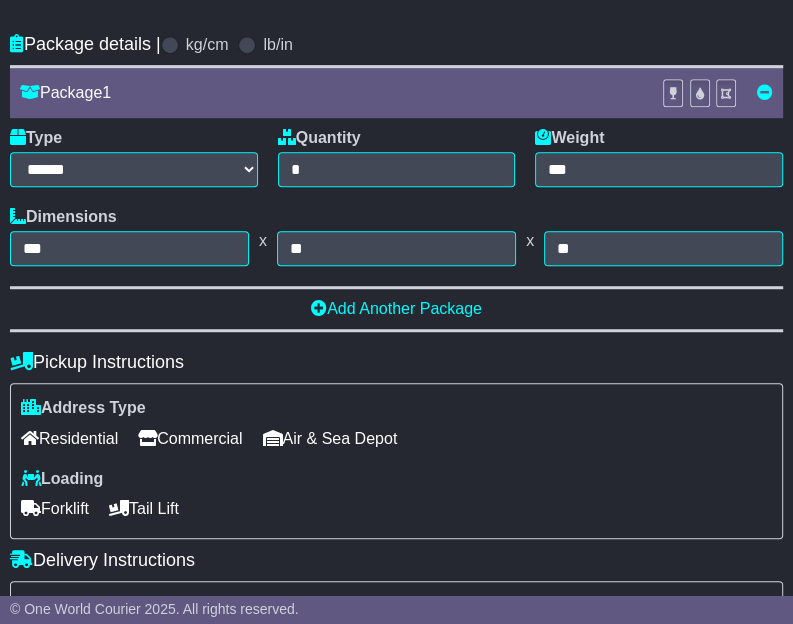 click on "Commercial" at bounding box center (190, 438) 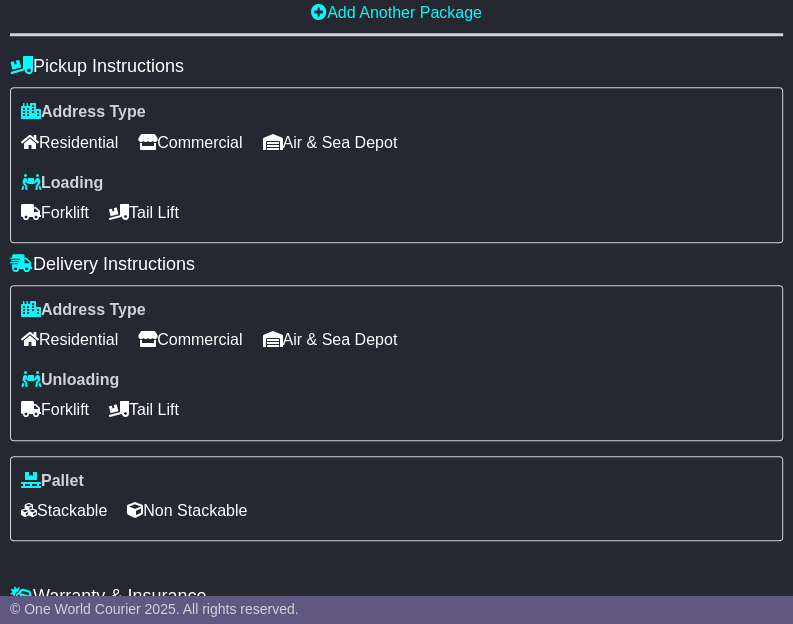 scroll, scrollTop: 1000, scrollLeft: 0, axis: vertical 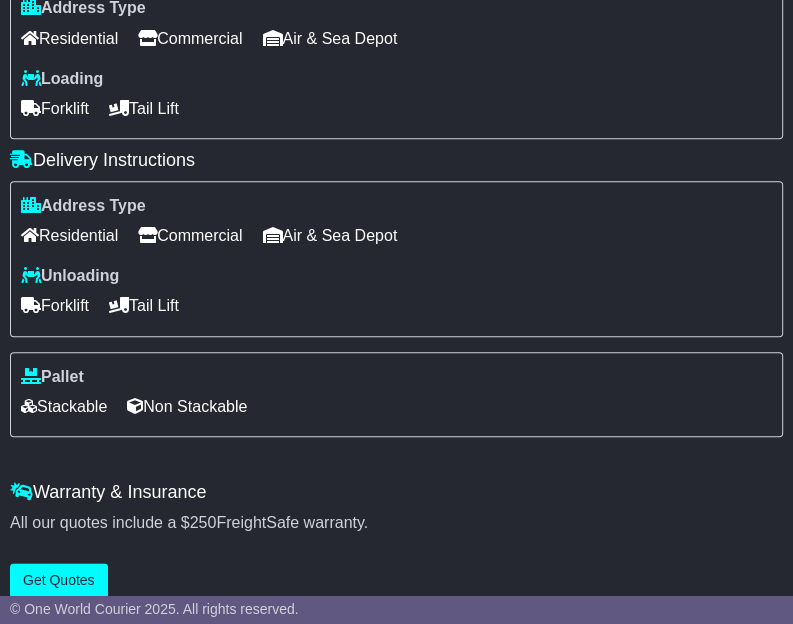 click on "Commercial" at bounding box center (190, 235) 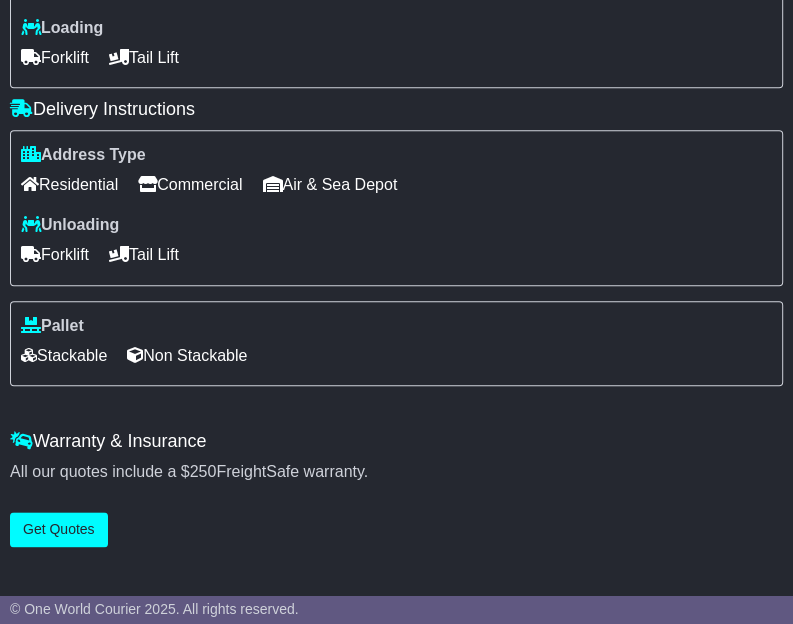 scroll, scrollTop: 1100, scrollLeft: 0, axis: vertical 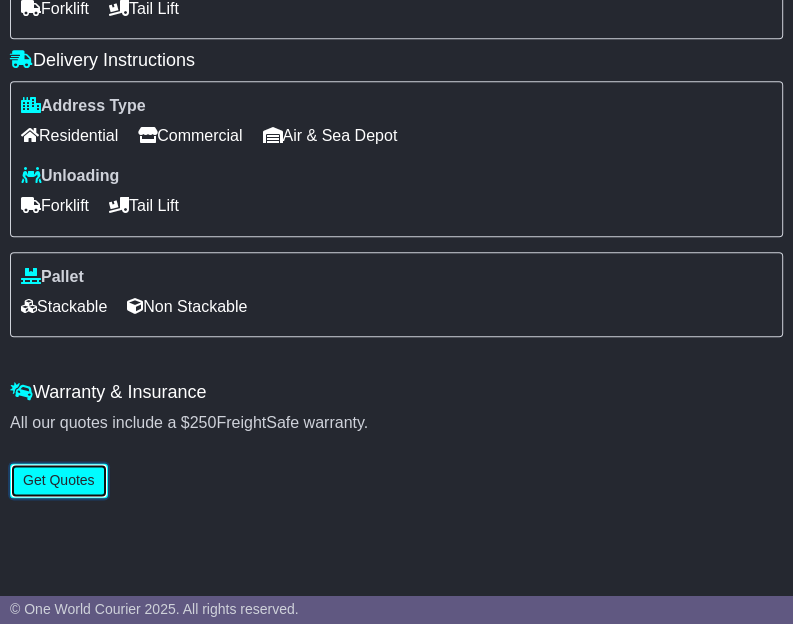 click on "Get Quotes" at bounding box center [59, 480] 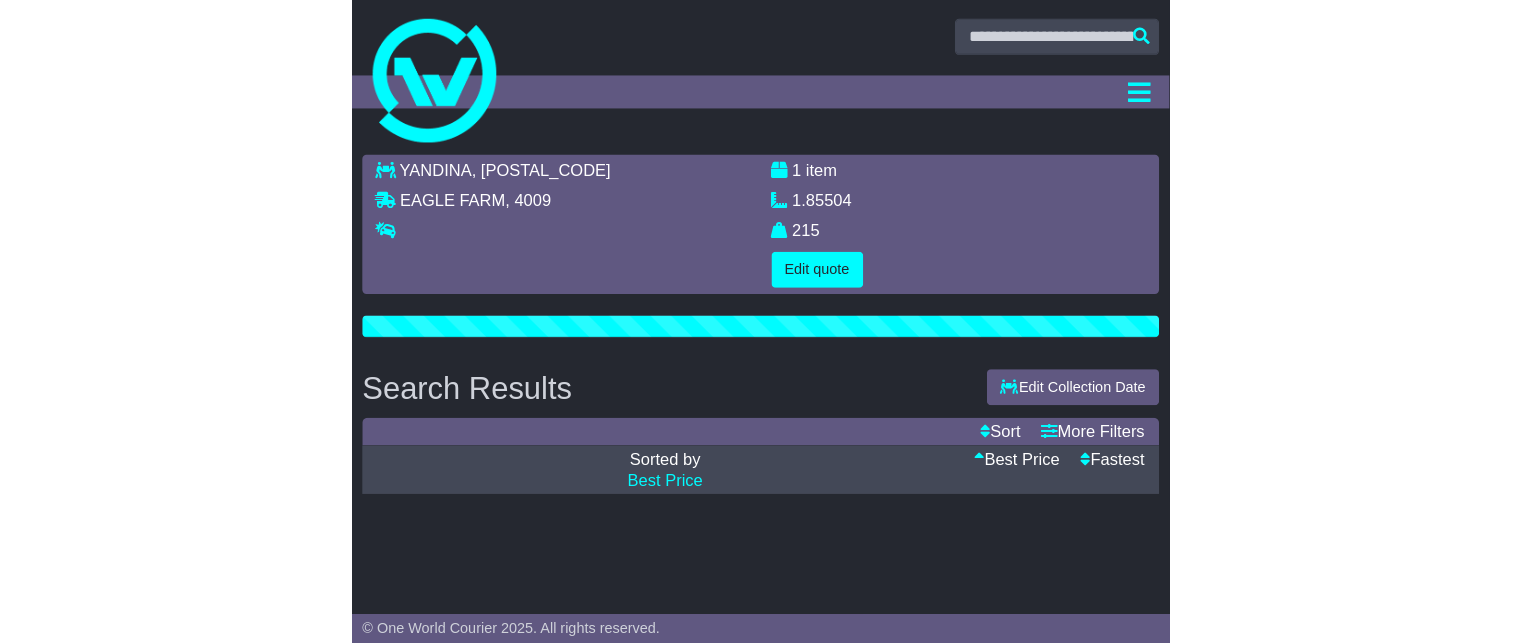 scroll, scrollTop: 0, scrollLeft: 0, axis: both 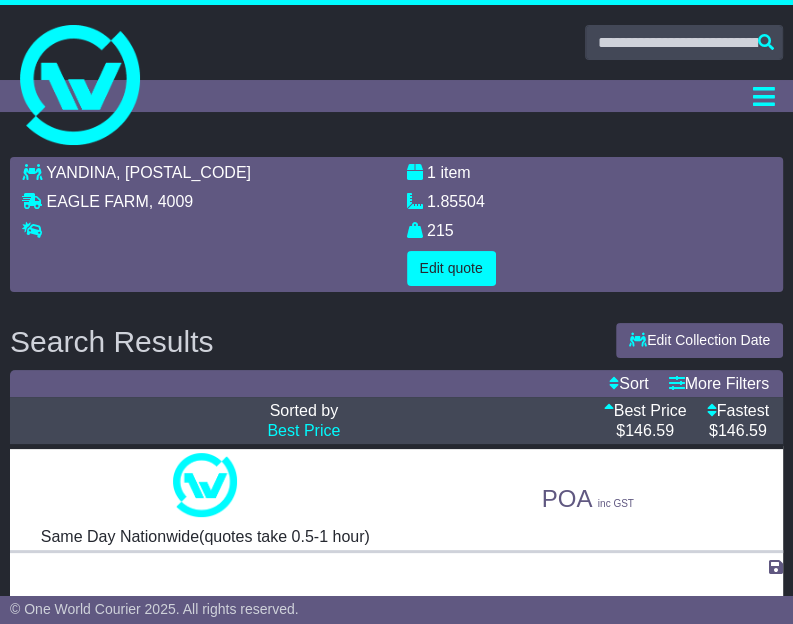 click on "[CITY] [POSTAL_CODE]
[CITY] , [POSTAL_CODE]
1   item
1.85504
m 3
in 3
215  kg(s)  lb(s)" at bounding box center (396, 224) 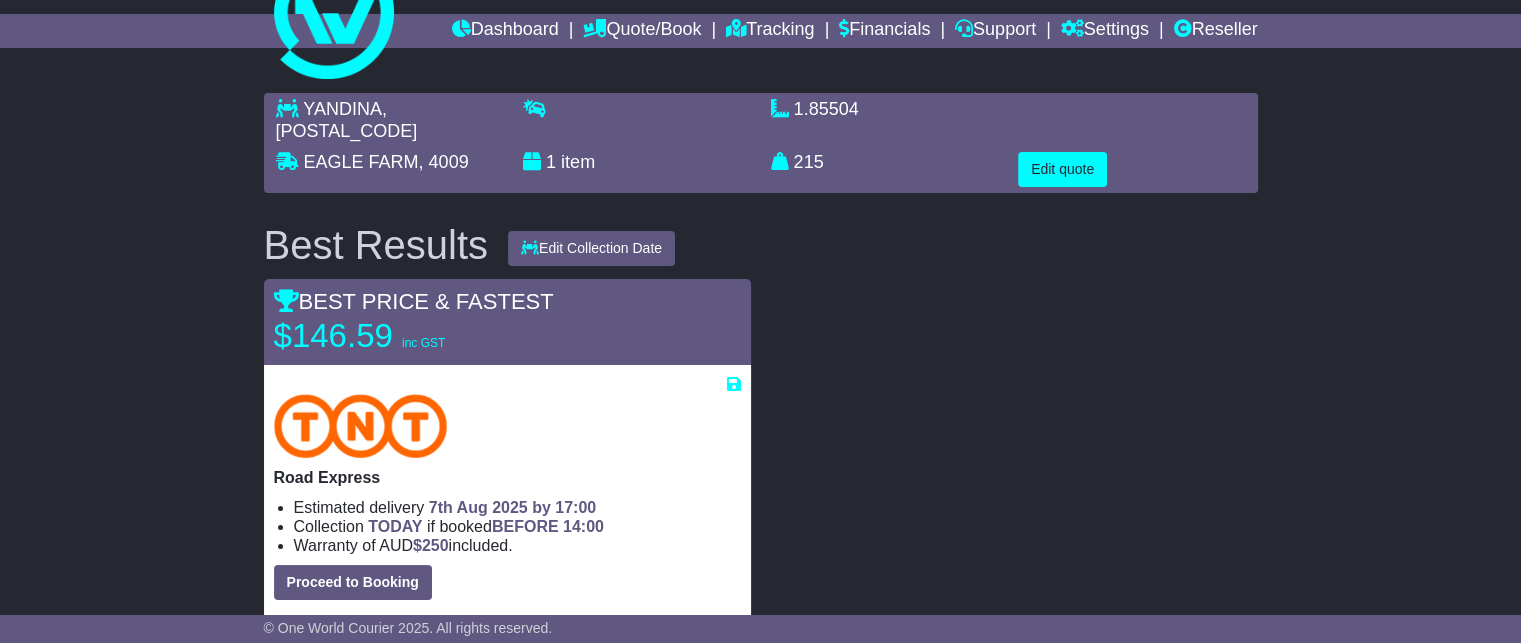 scroll, scrollTop: 100, scrollLeft: 0, axis: vertical 